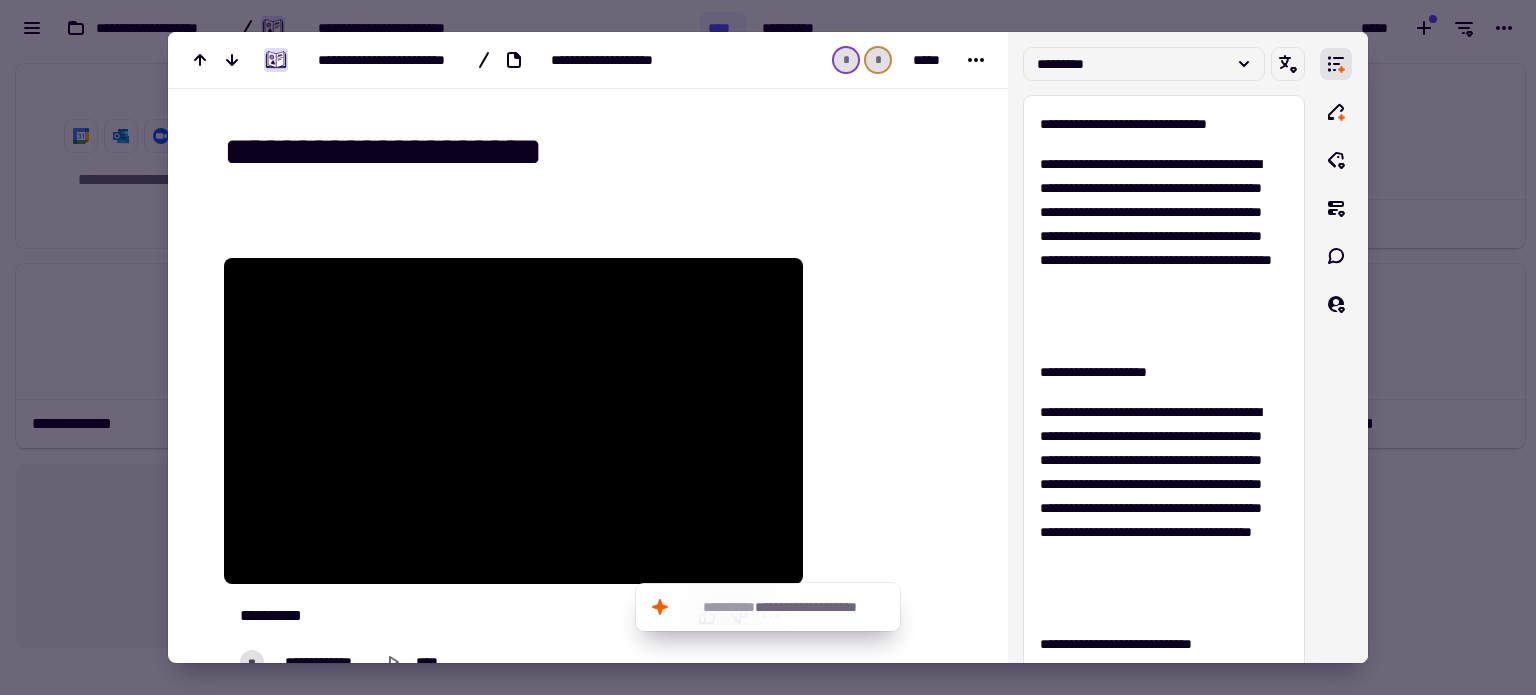 scroll, scrollTop: 0, scrollLeft: 0, axis: both 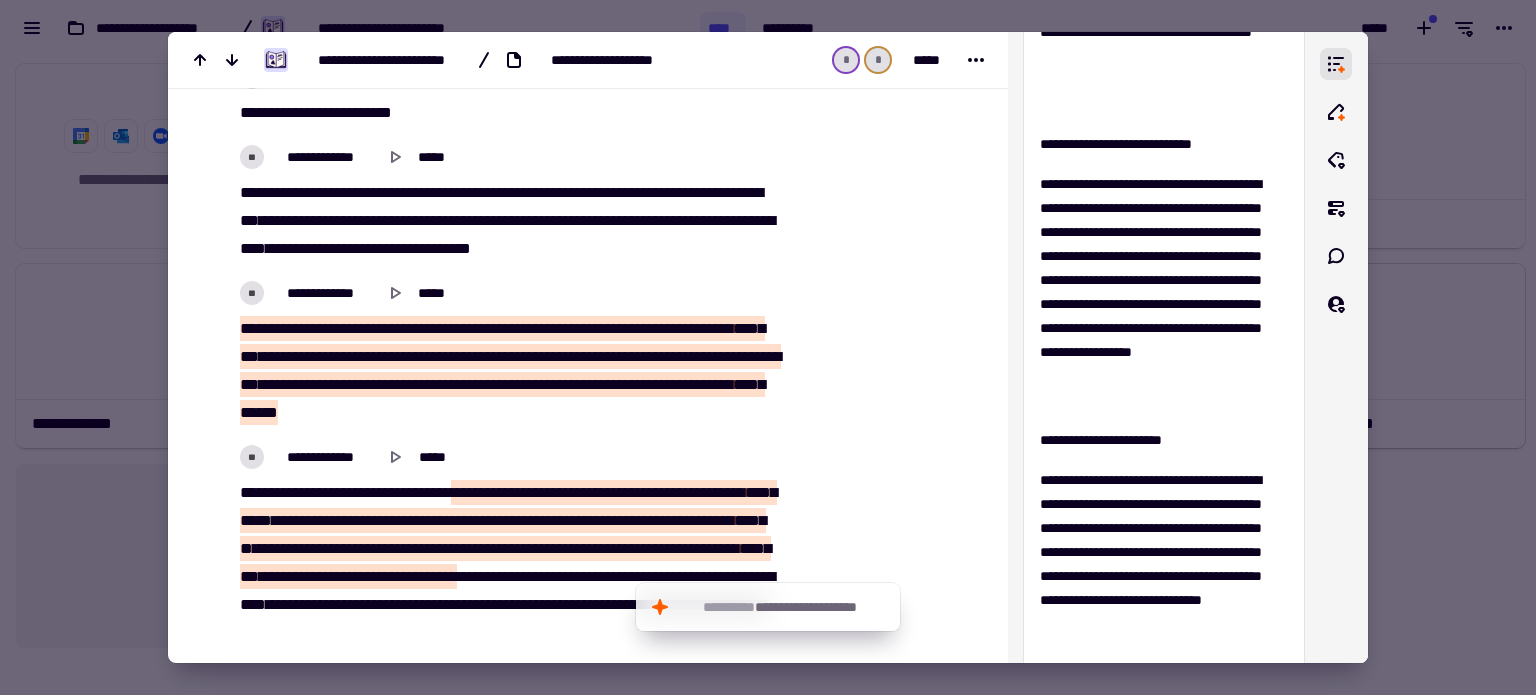 click at bounding box center (768, 347) 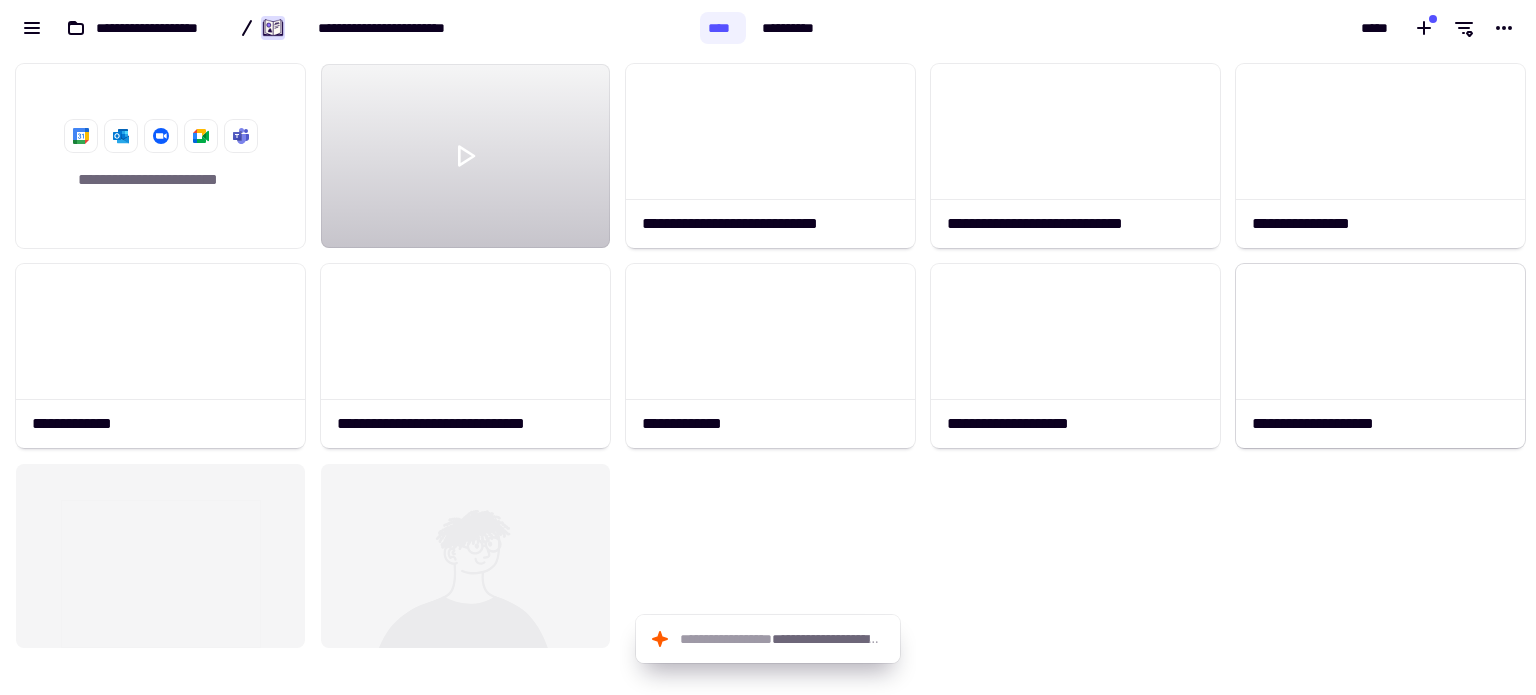 click 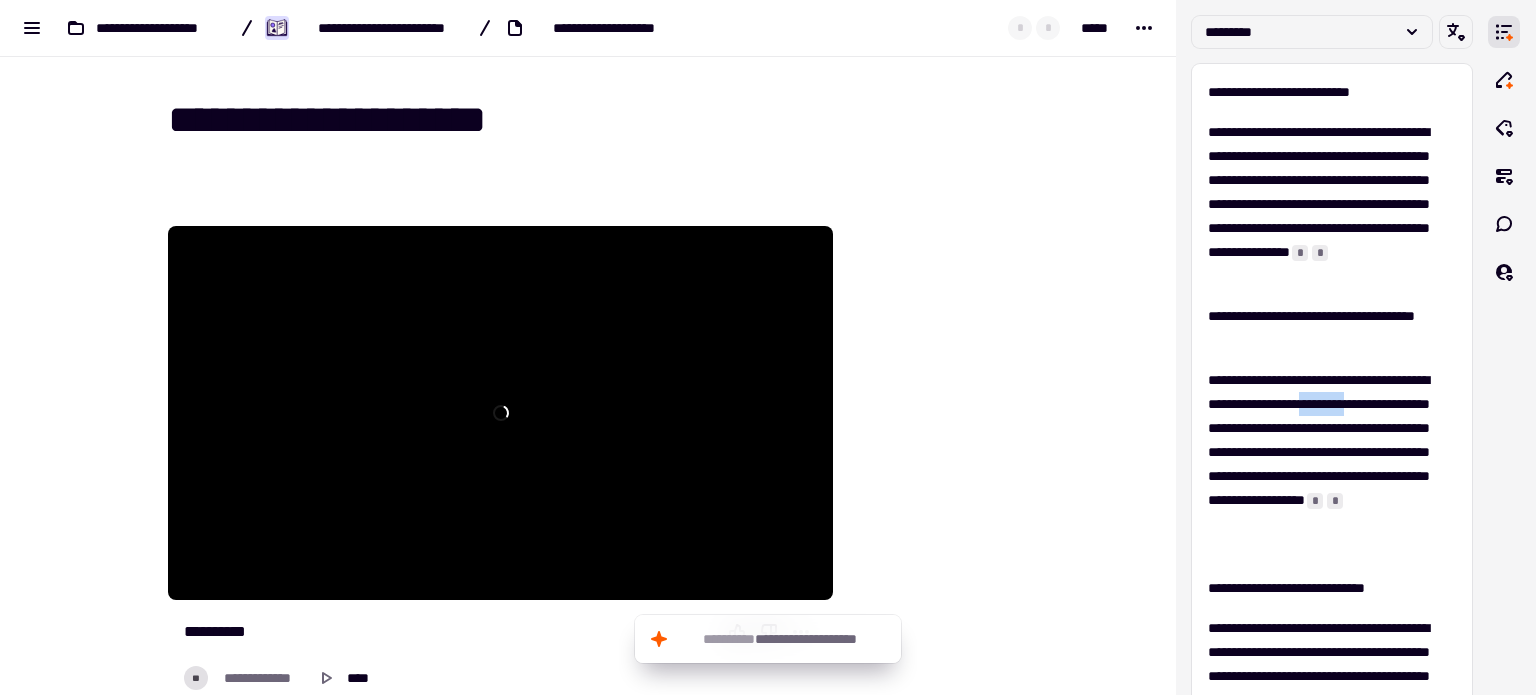 click at bounding box center [934, 19761] 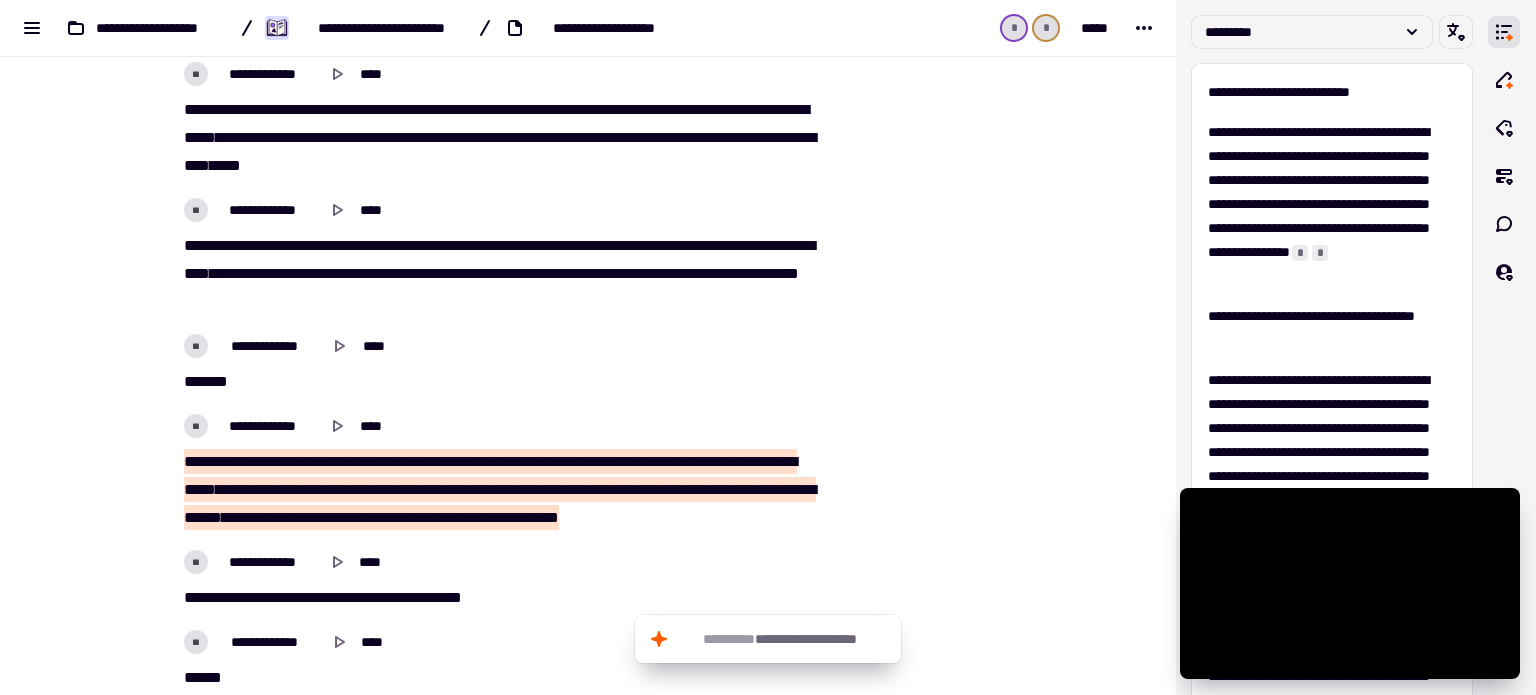 scroll, scrollTop: 1300, scrollLeft: 0, axis: vertical 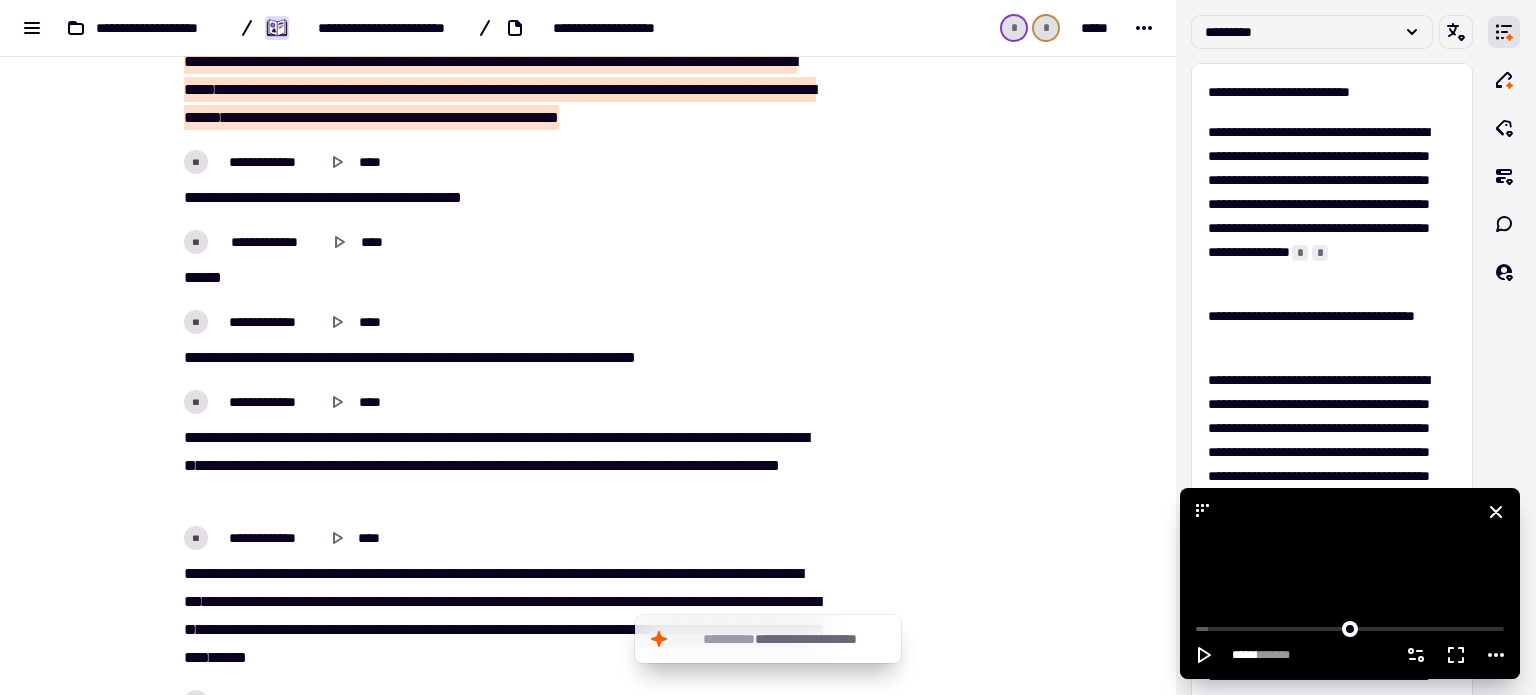 click 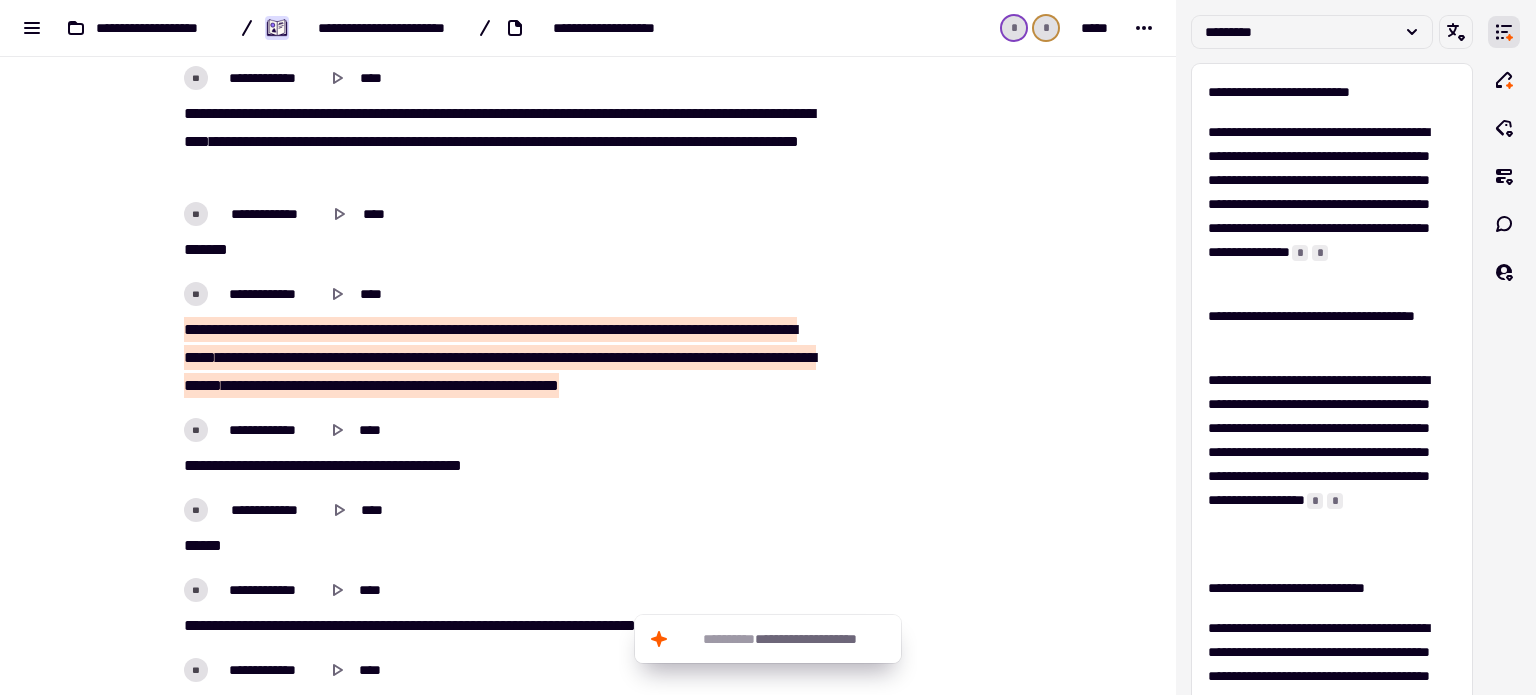scroll, scrollTop: 400, scrollLeft: 0, axis: vertical 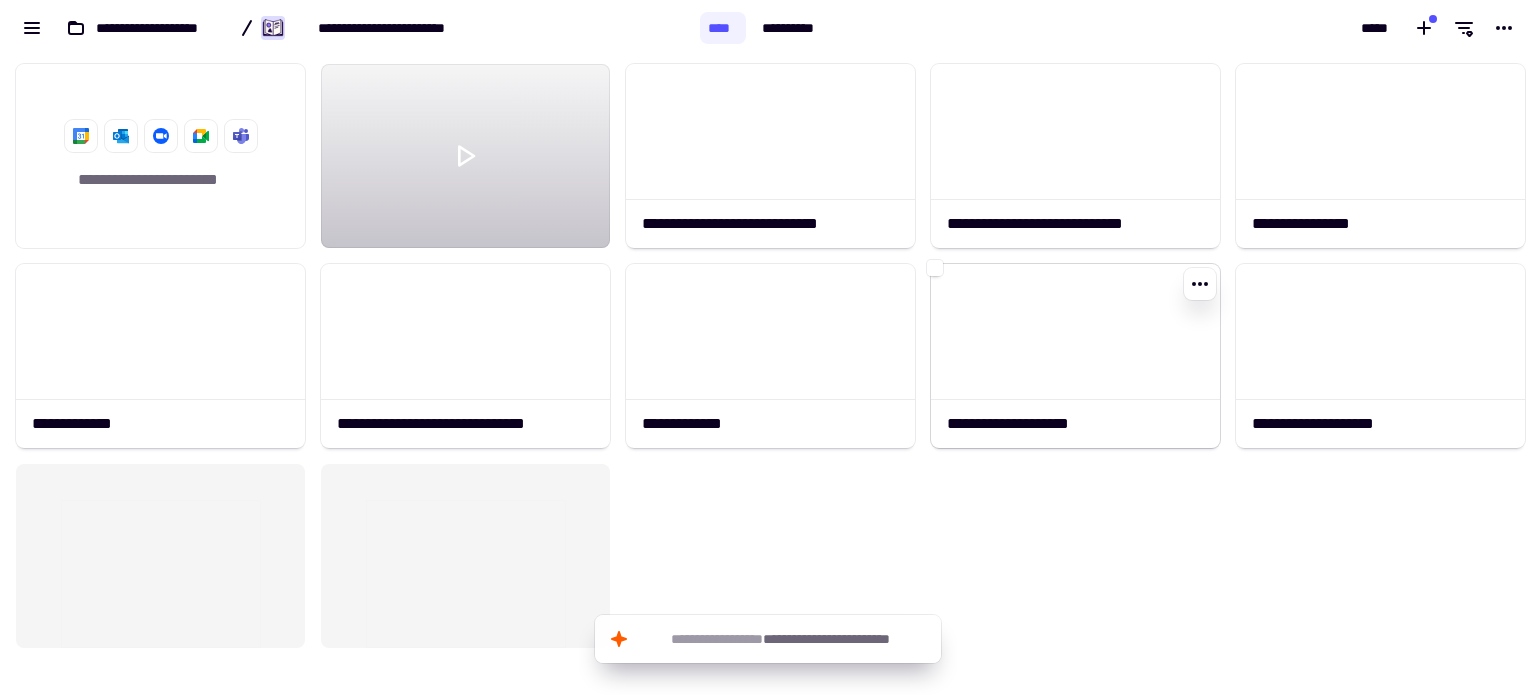 click 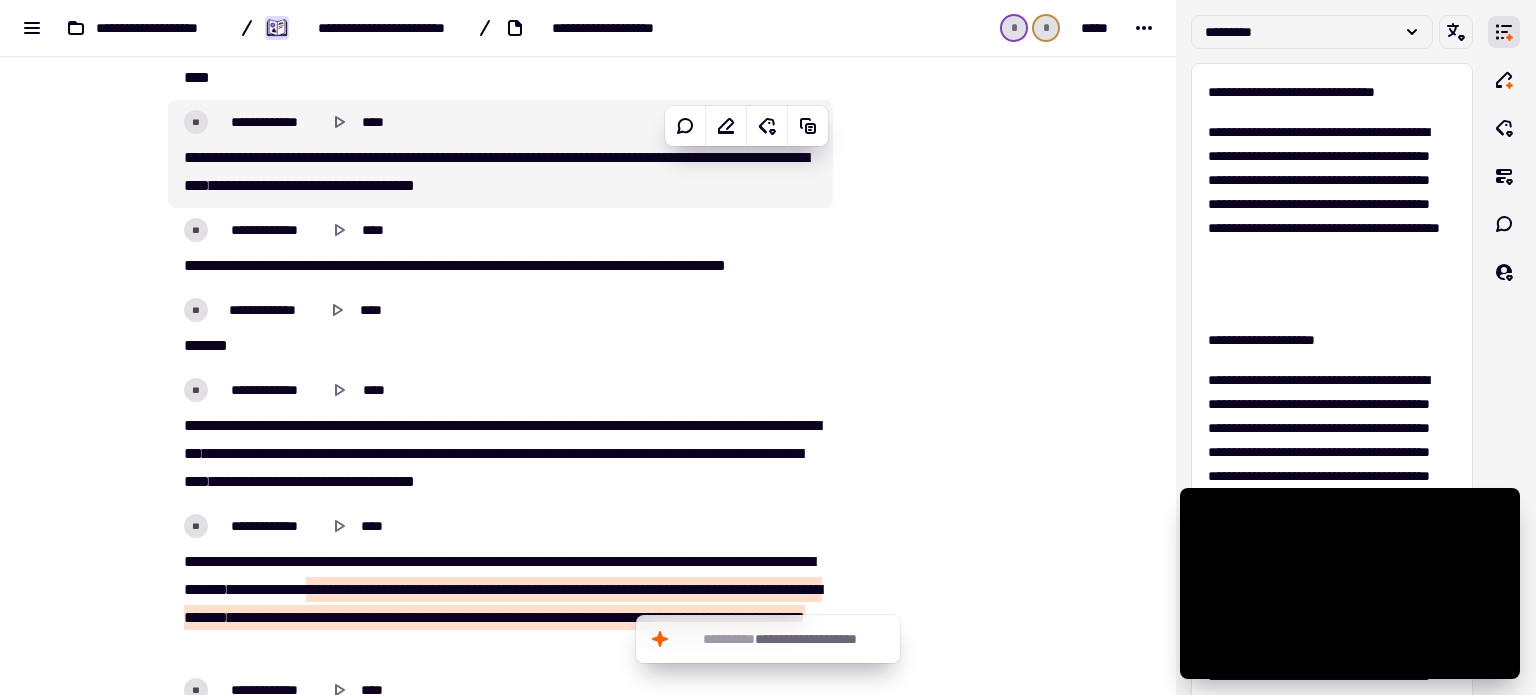scroll, scrollTop: 5000, scrollLeft: 0, axis: vertical 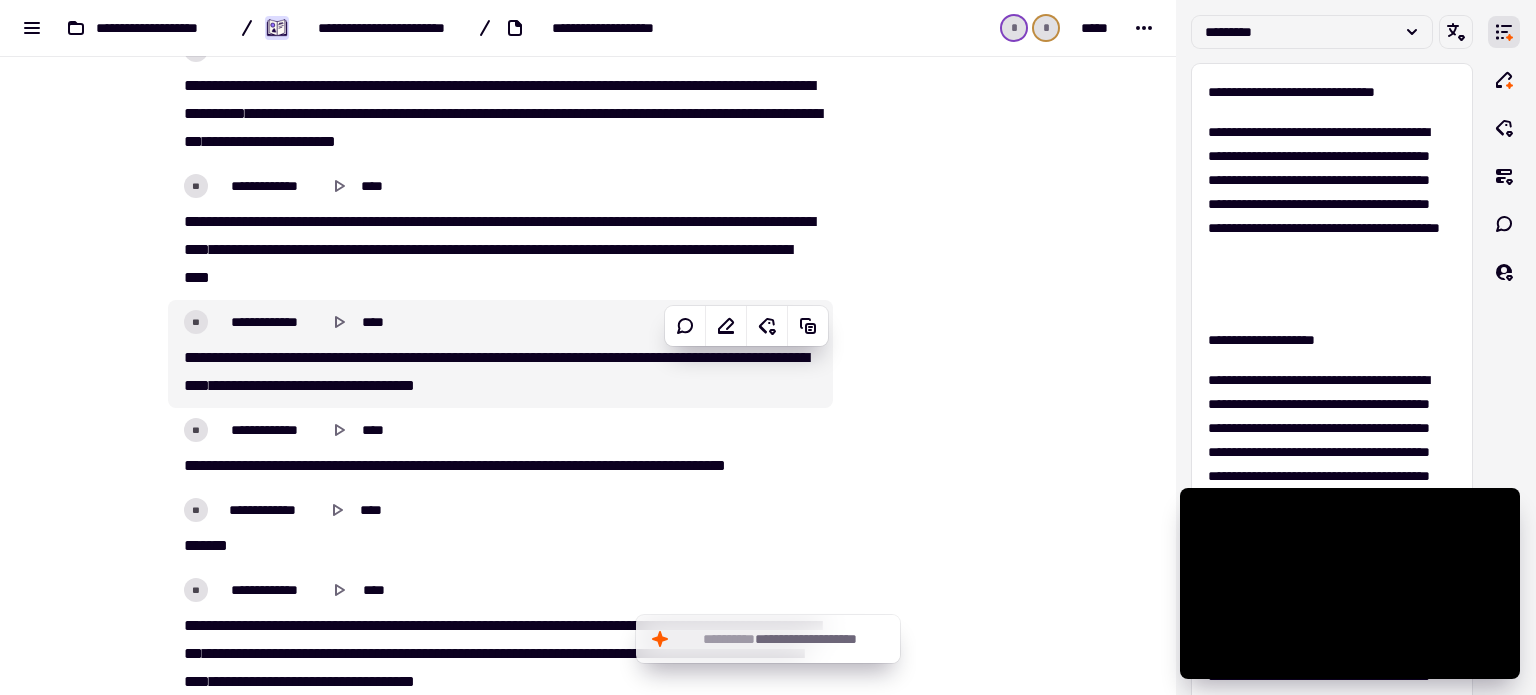 drag, startPoint x: 546, startPoint y: 386, endPoint x: 261, endPoint y: 363, distance: 285.92657 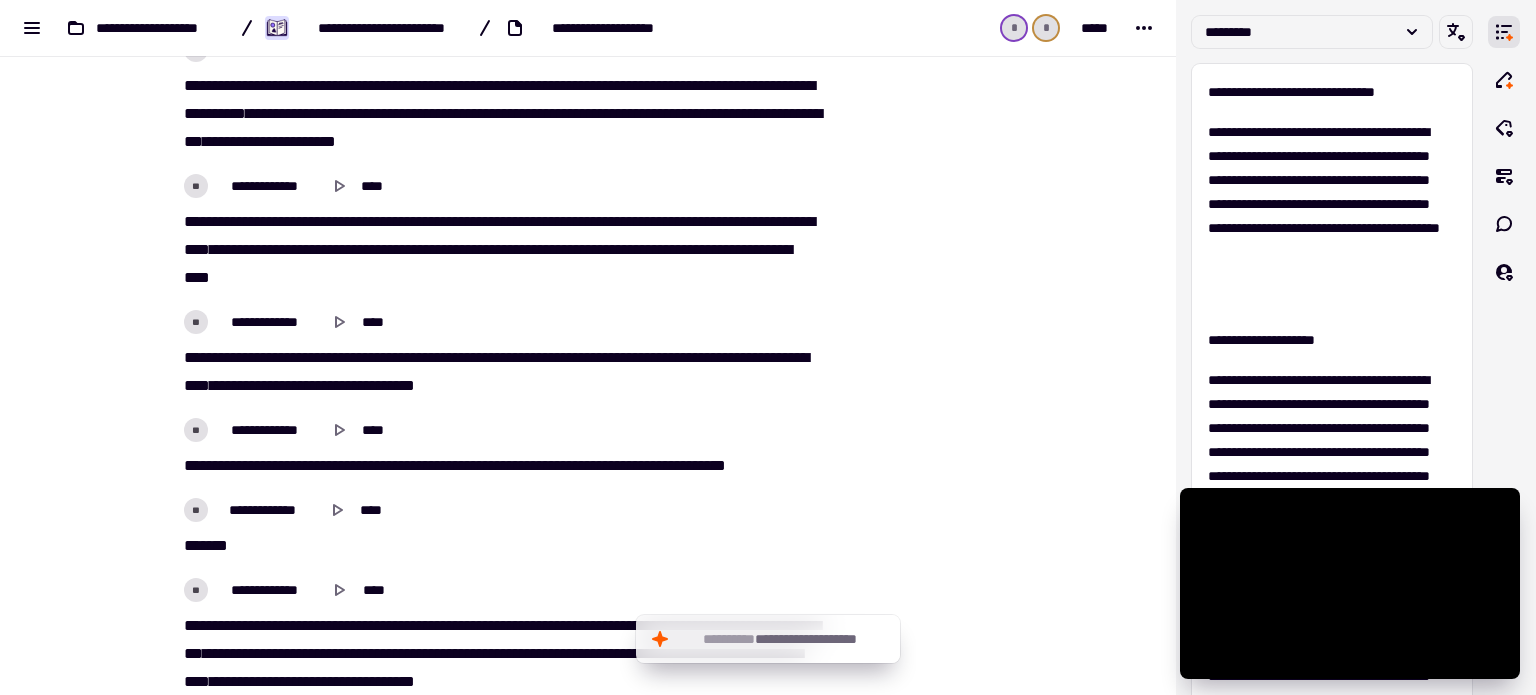 click on "***" at bounding box center [230, 357] 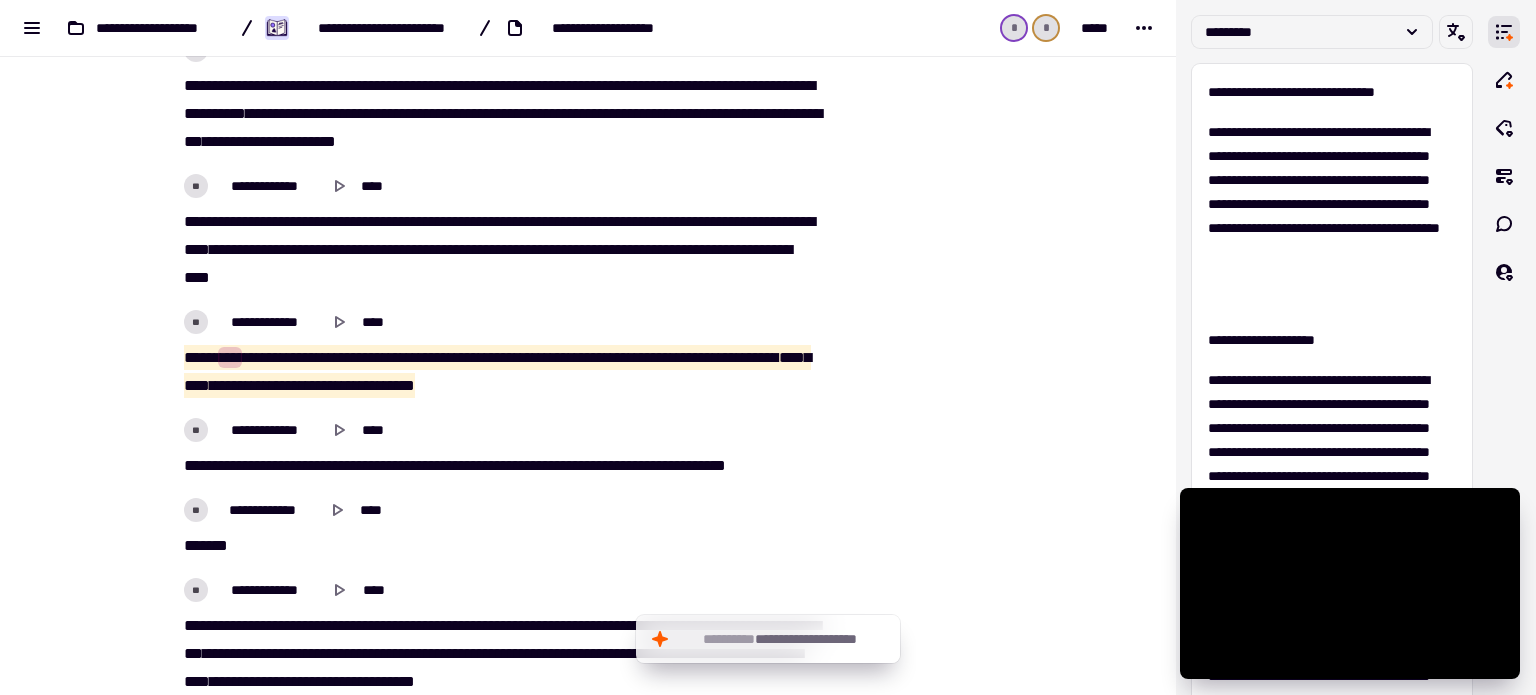 copy on "*****   ***   **   ***   *****   *   ********   **   *   *****   ****   *****   **   *   ***   *****   ***   ******   ******   ***   *****   *********   *****   **   *****   *****   **   ***   ****" 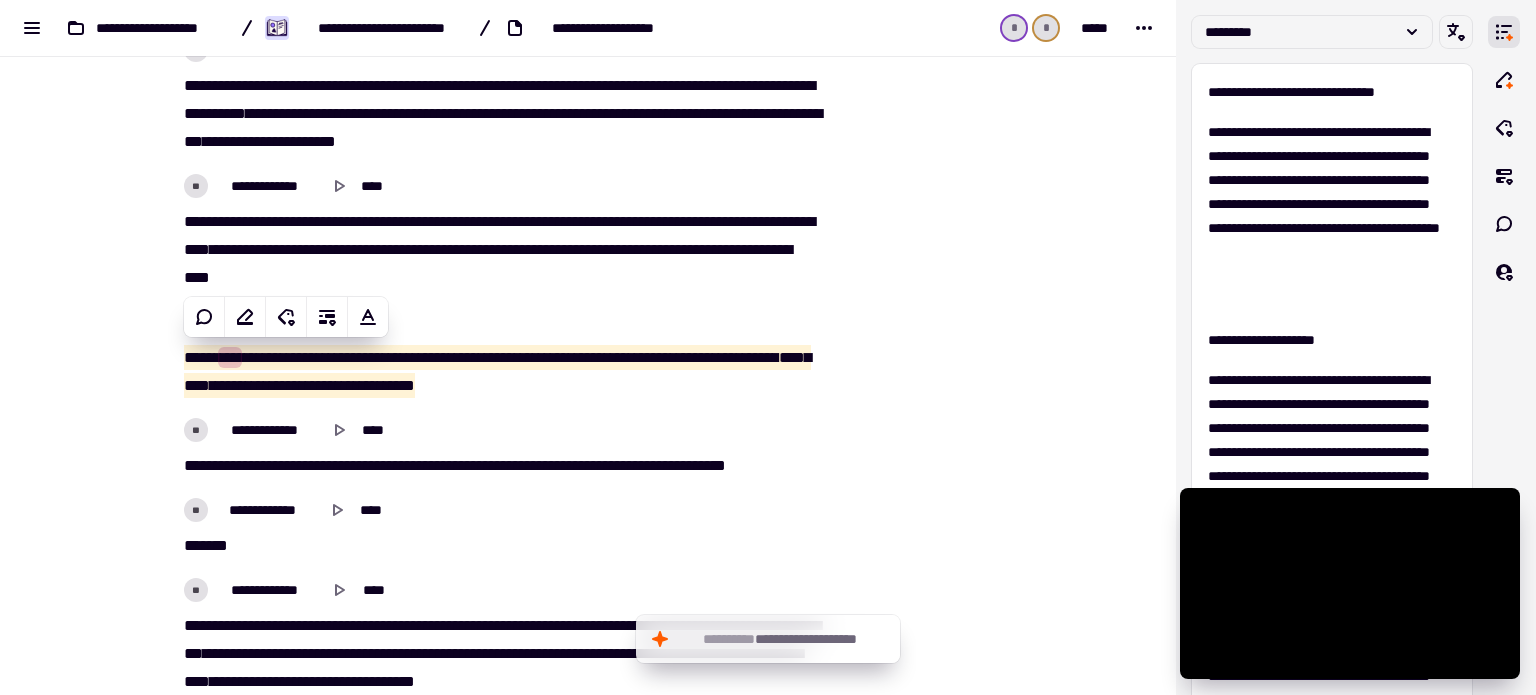 click on "**********" at bounding box center [588, 347] 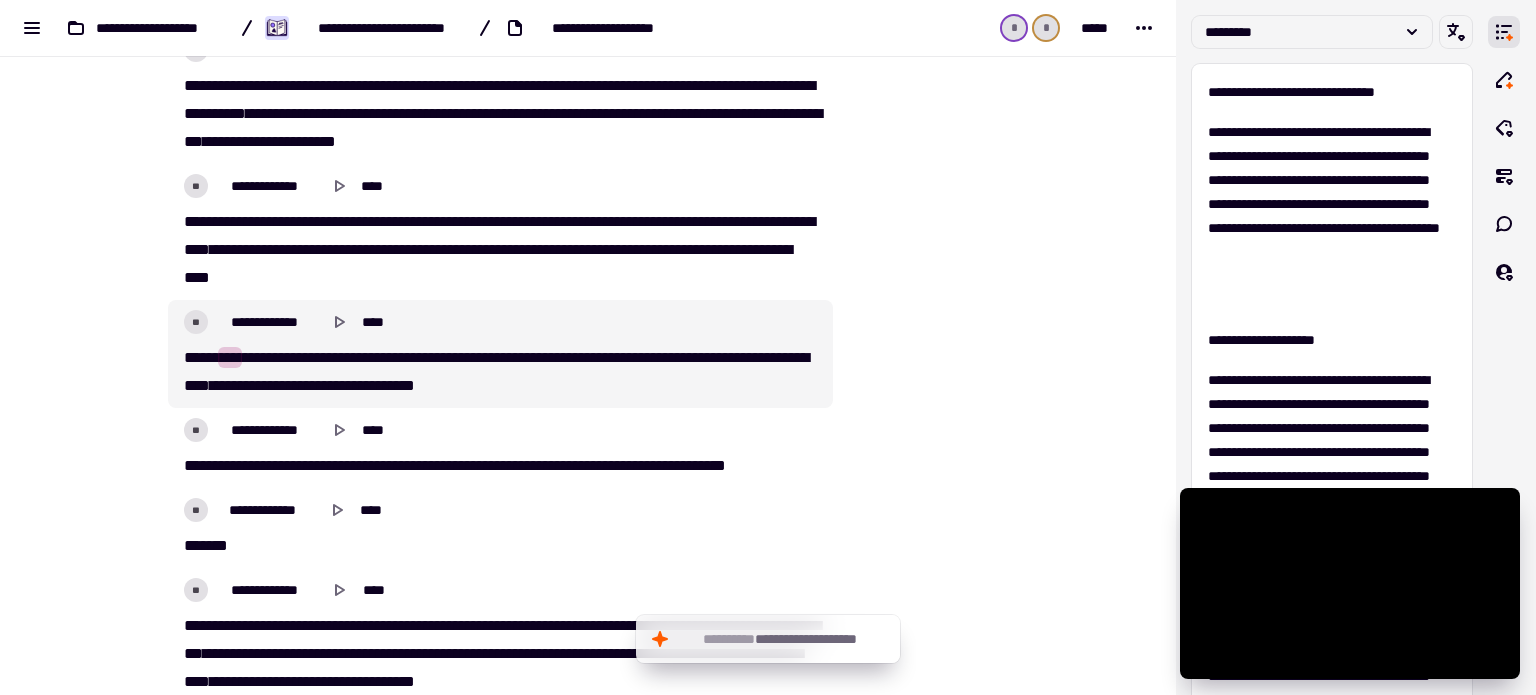 click on "***" 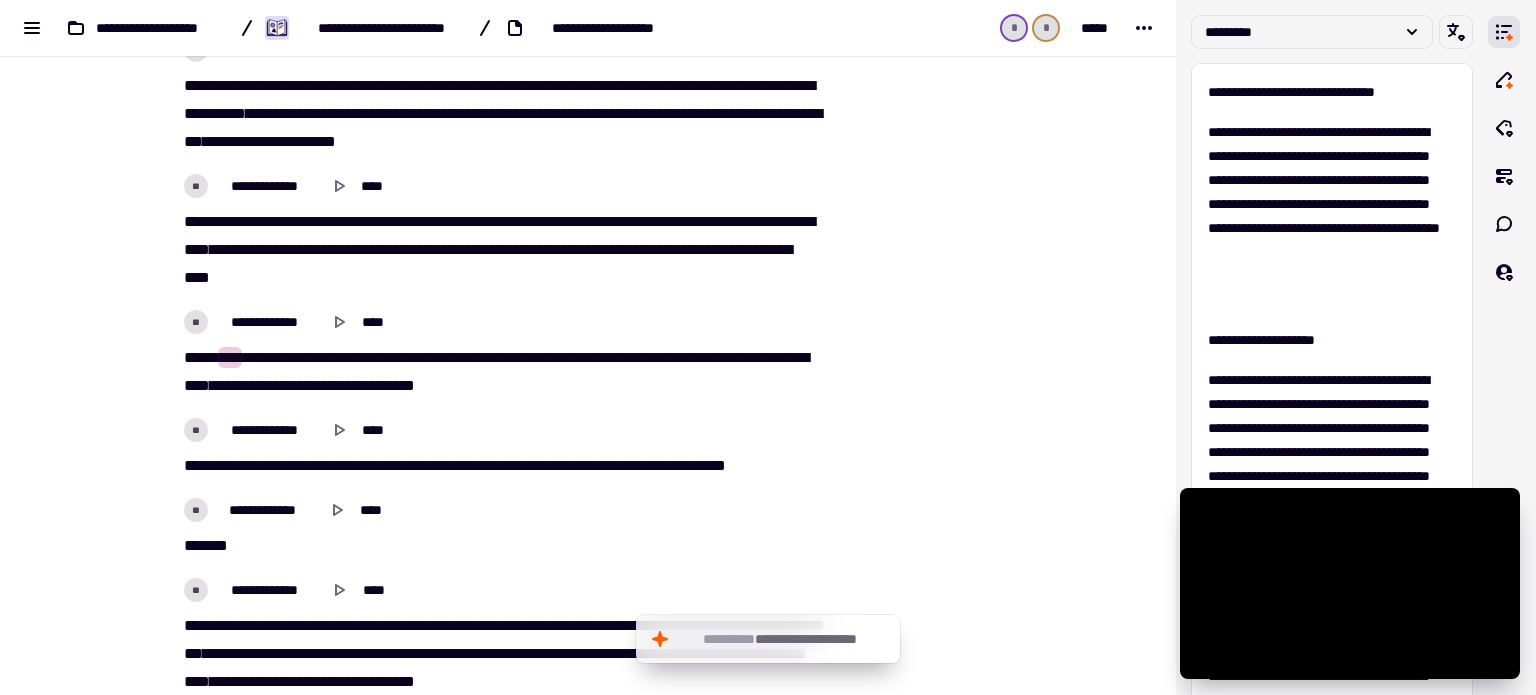 drag, startPoint x: 221, startPoint y: 354, endPoint x: 238, endPoint y: 355, distance: 17.029387 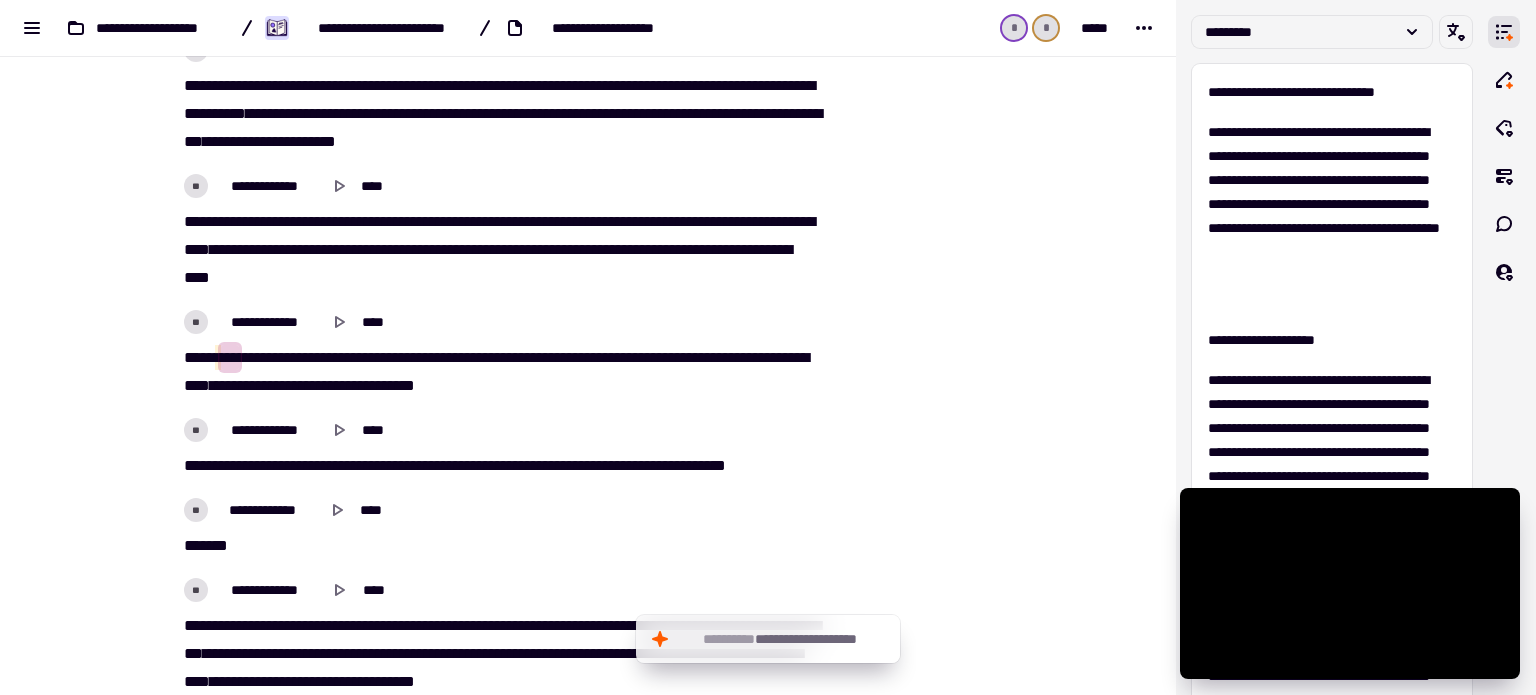 click on "**********" at bounding box center [588, 9042] 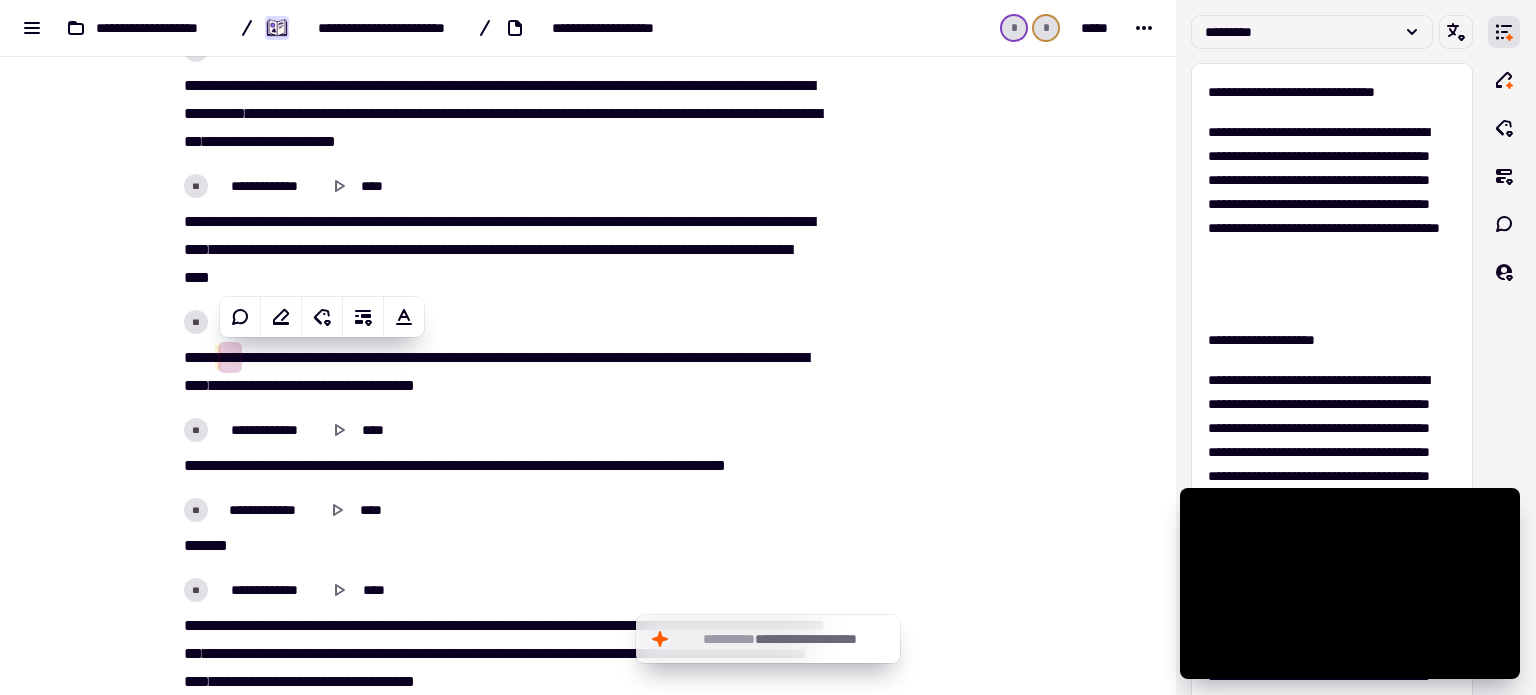 click at bounding box center (934, 9051) 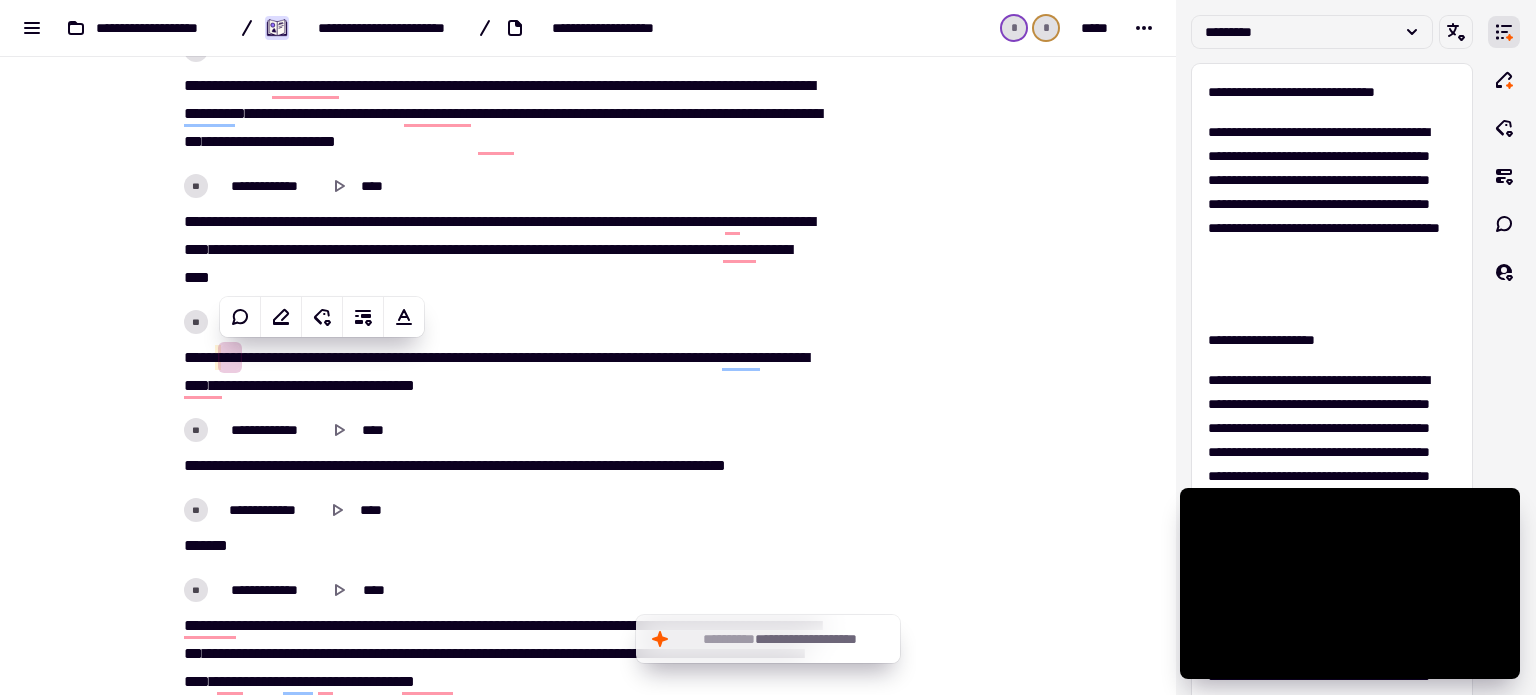 click at bounding box center [934, 9051] 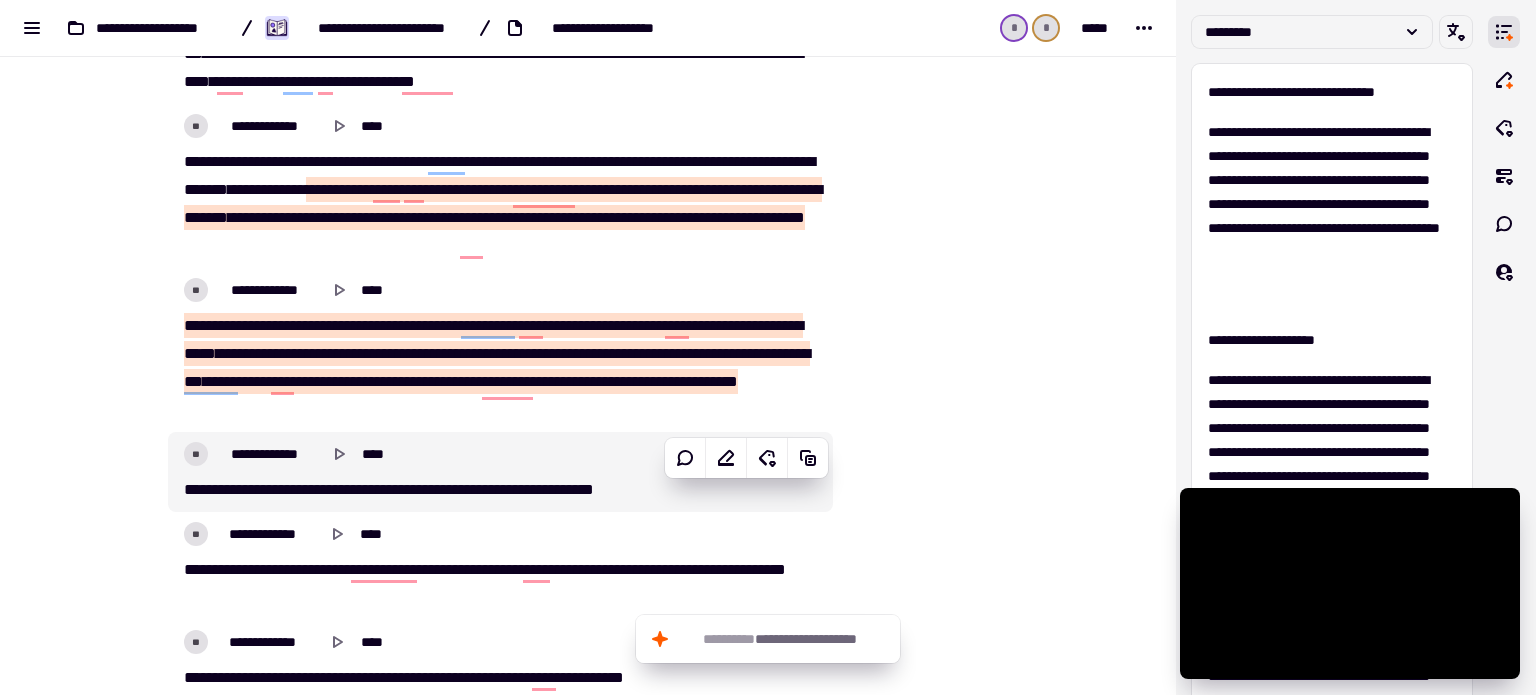 scroll, scrollTop: 5700, scrollLeft: 0, axis: vertical 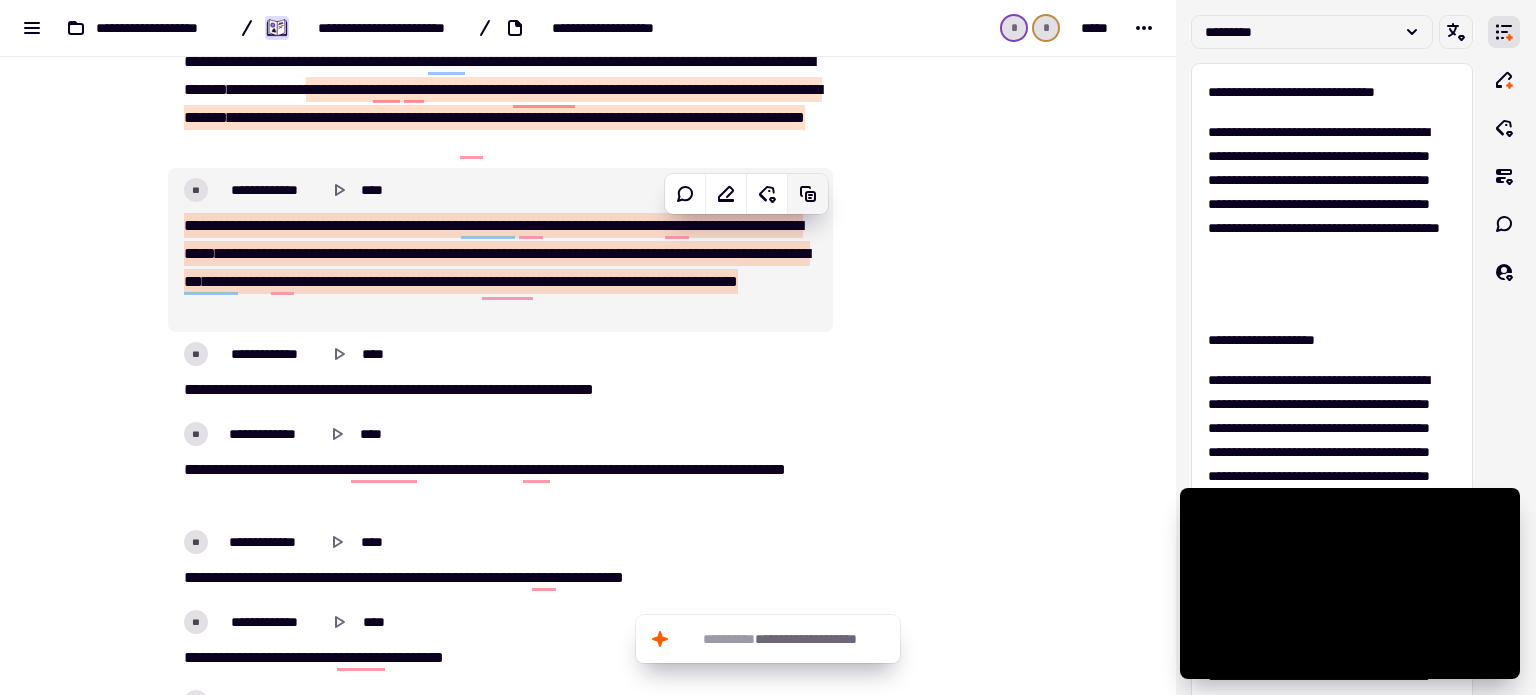 click 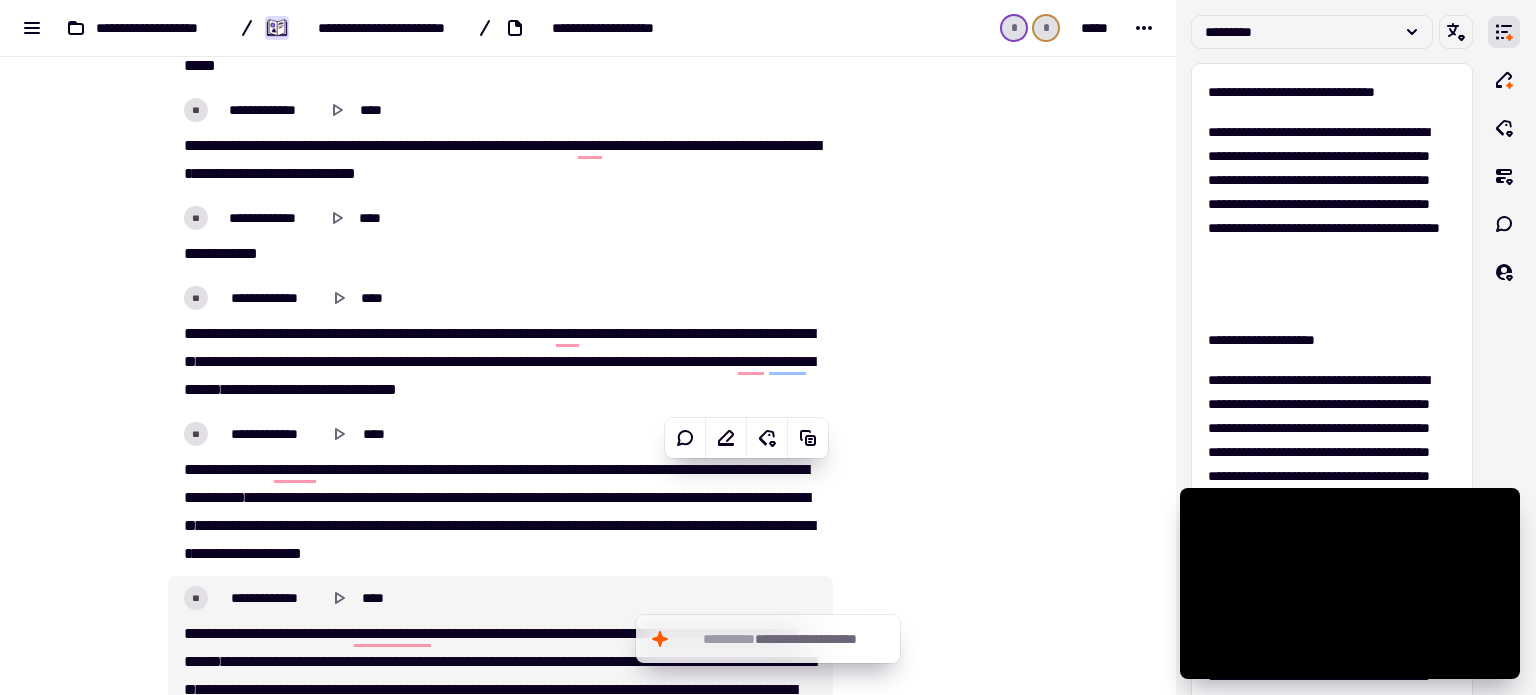 scroll, scrollTop: 7600, scrollLeft: 0, axis: vertical 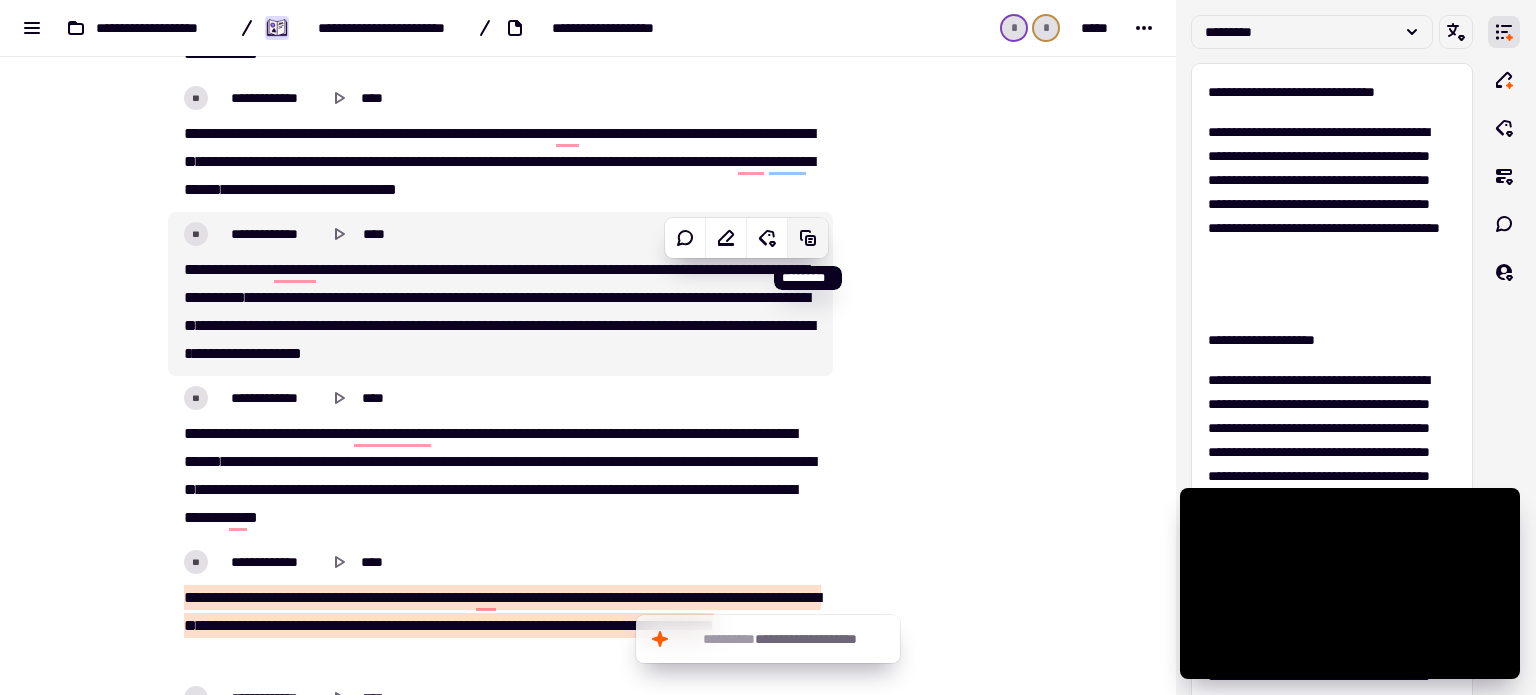 click 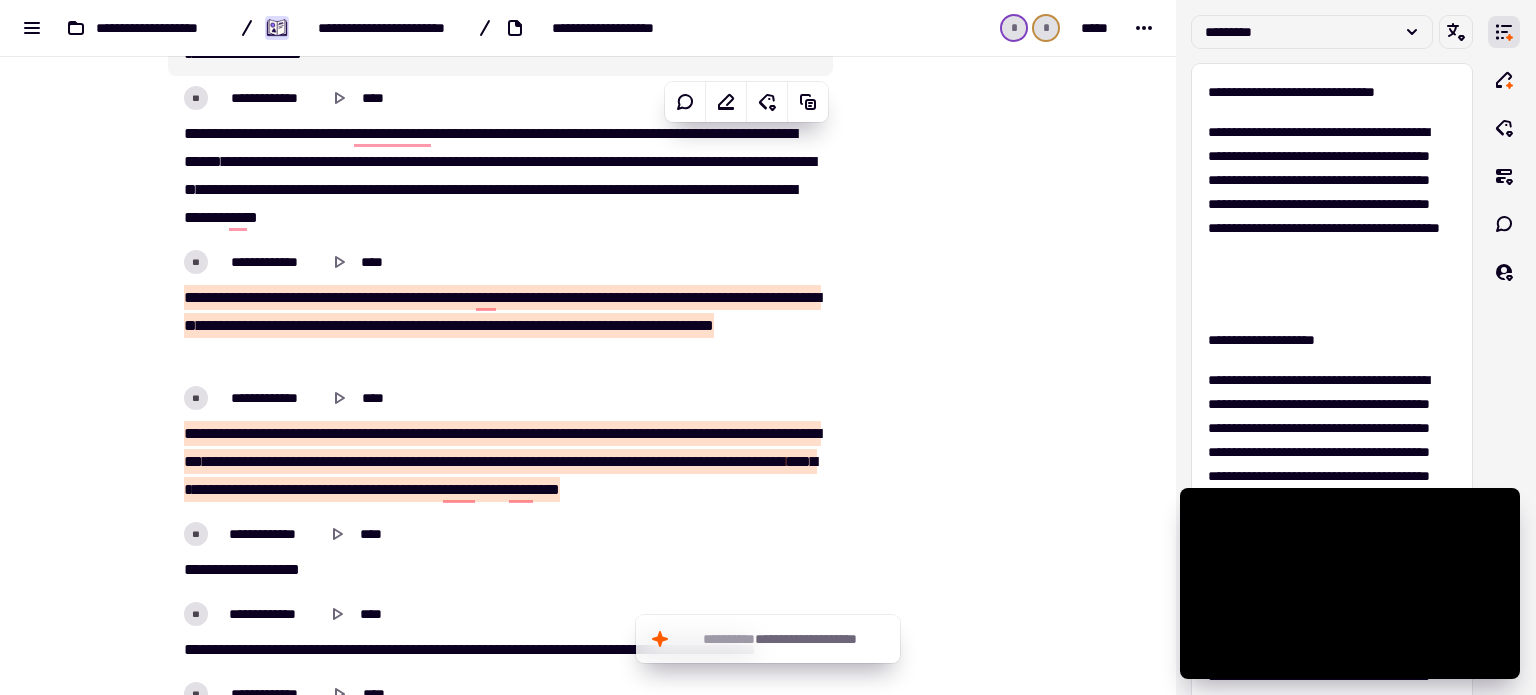 scroll, scrollTop: 7600, scrollLeft: 0, axis: vertical 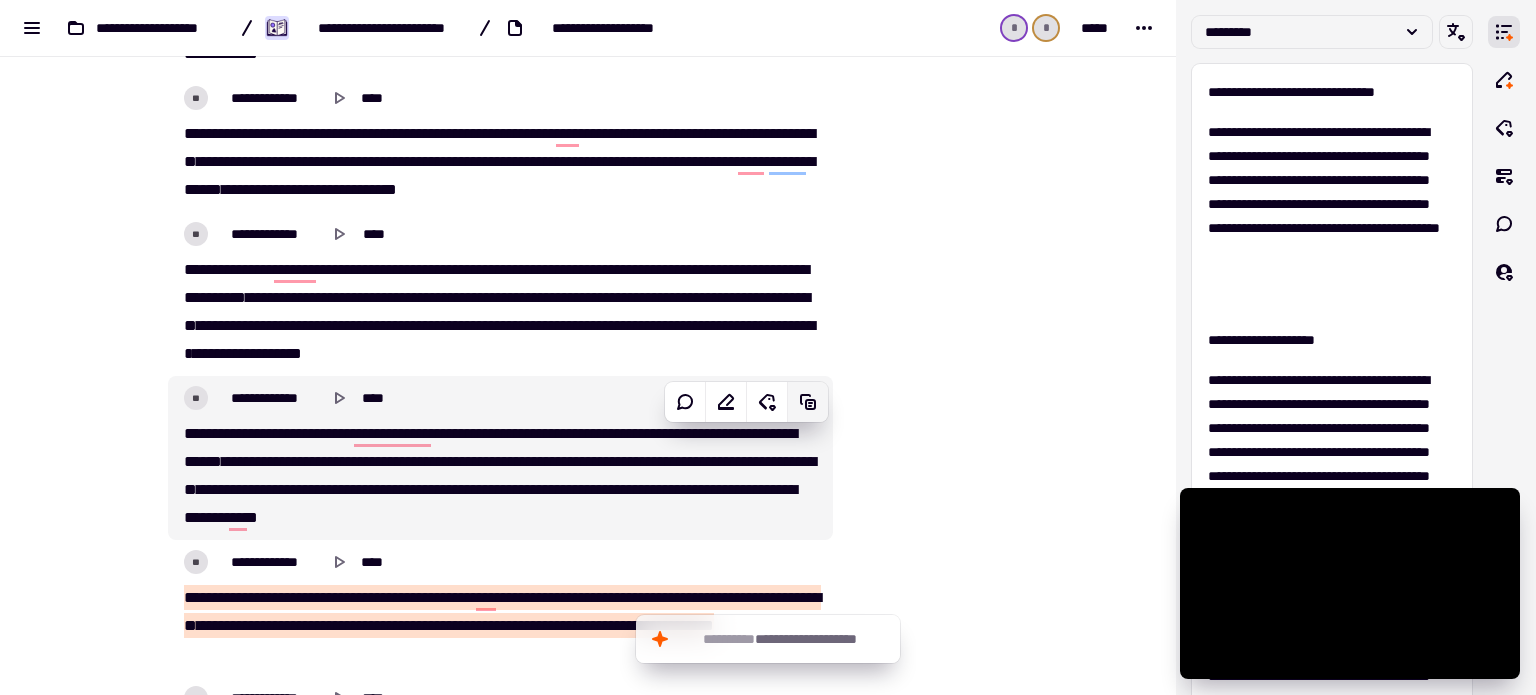 click 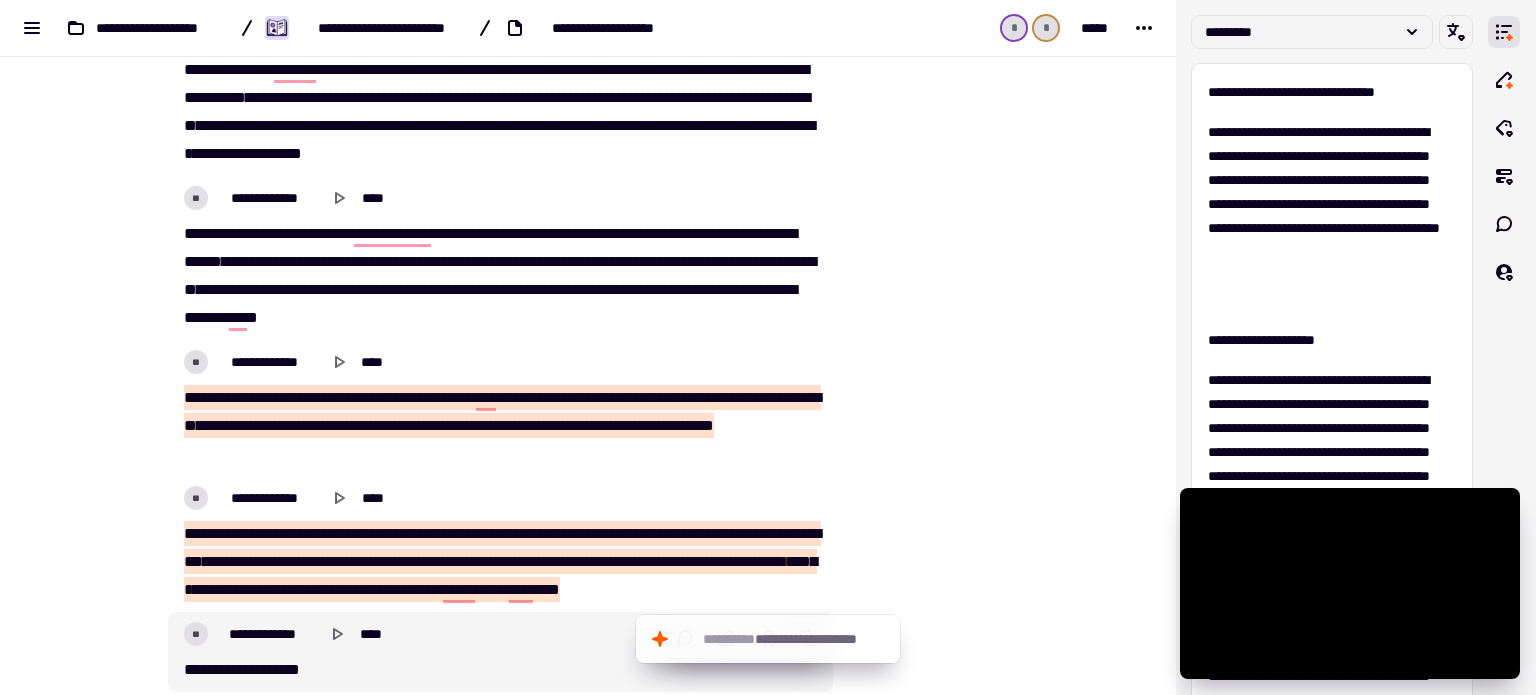 scroll, scrollTop: 8000, scrollLeft: 0, axis: vertical 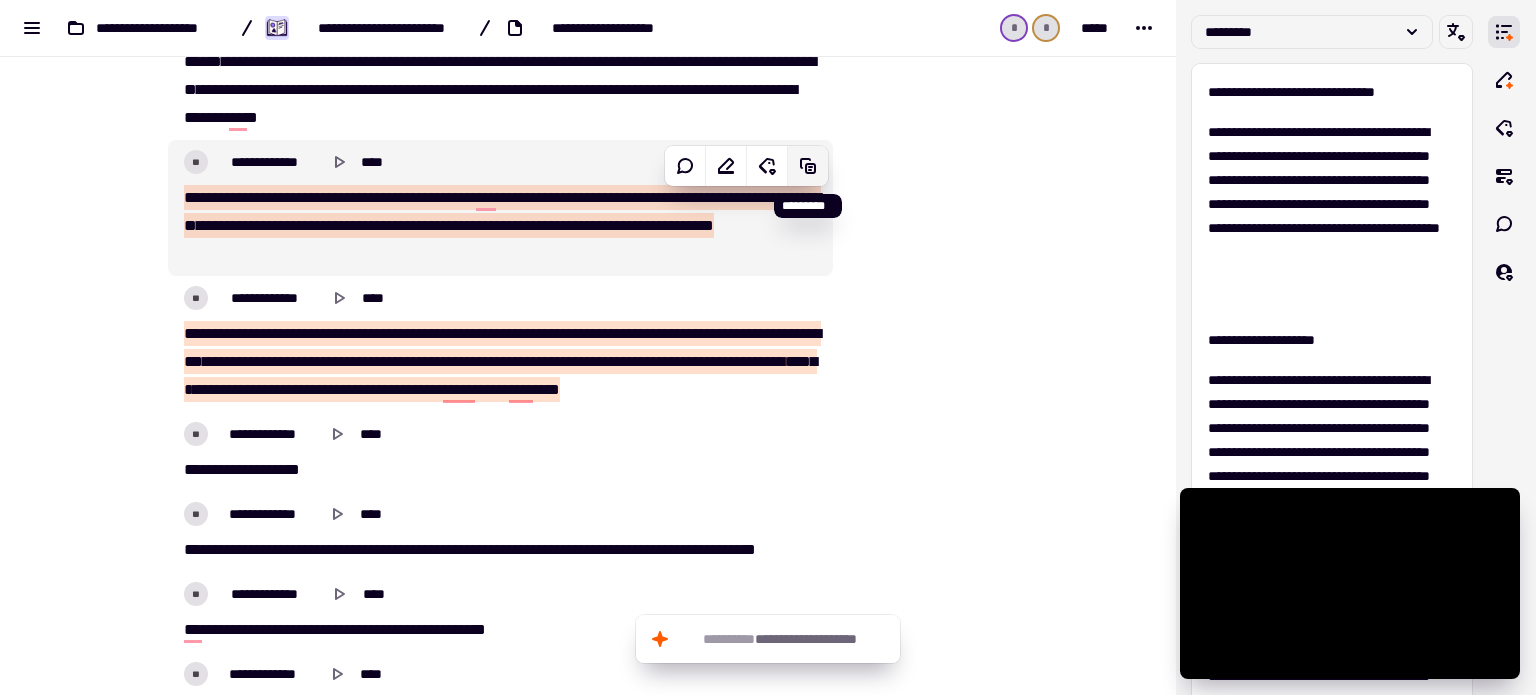 click 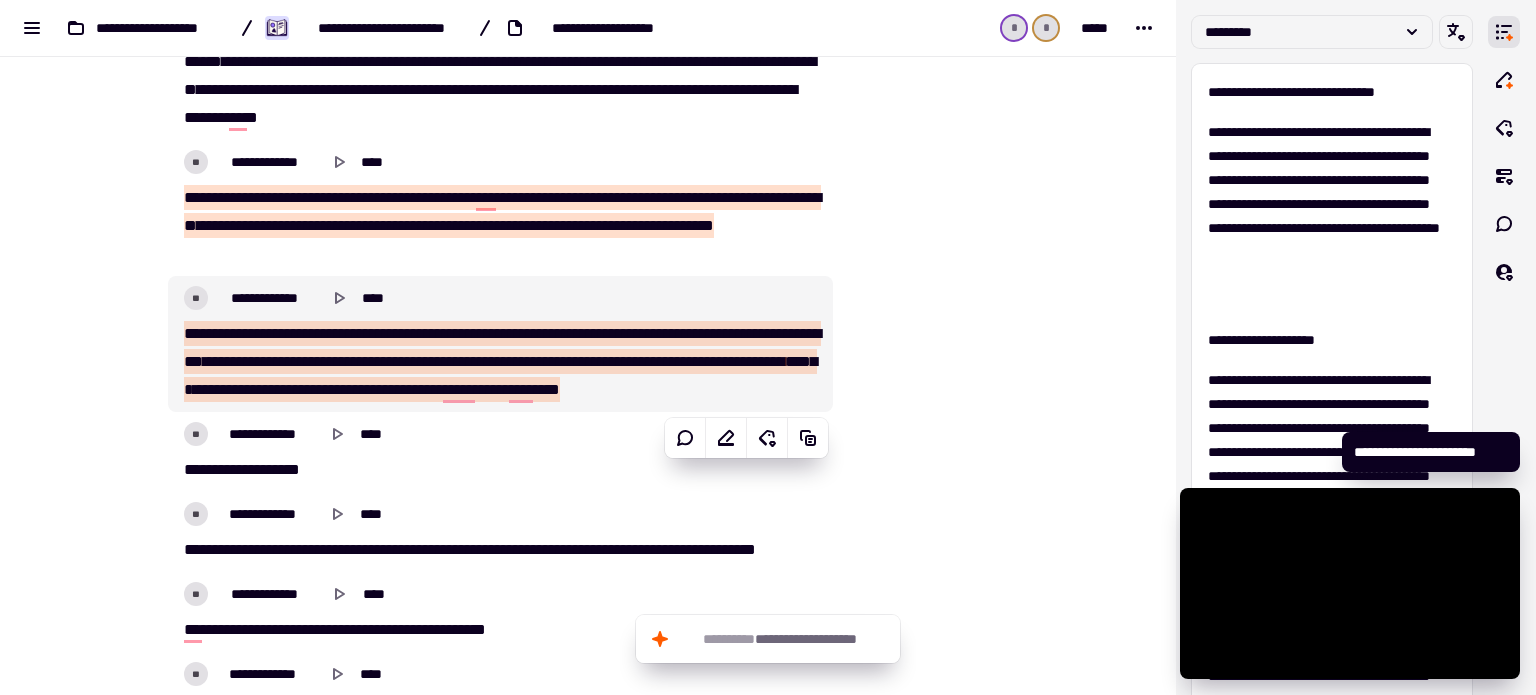 click at bounding box center (934, 6051) 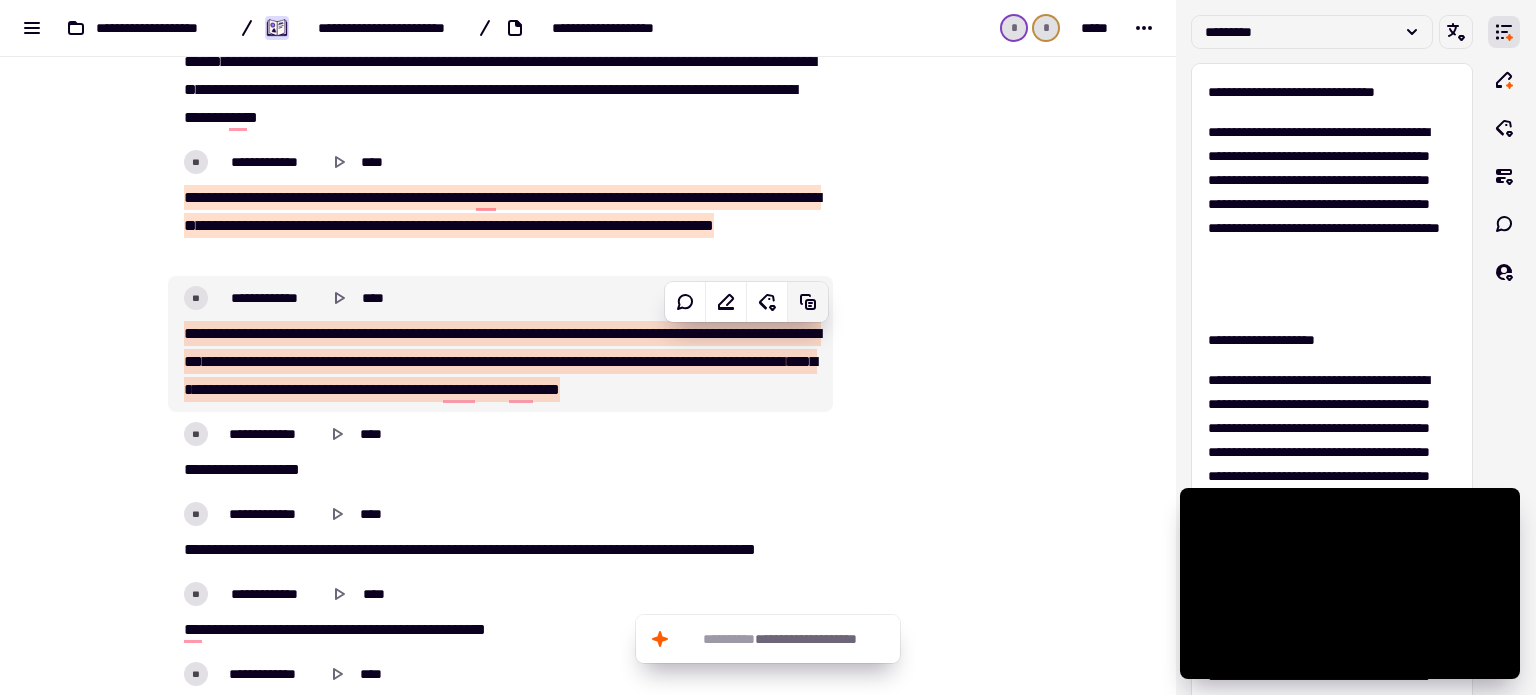 click 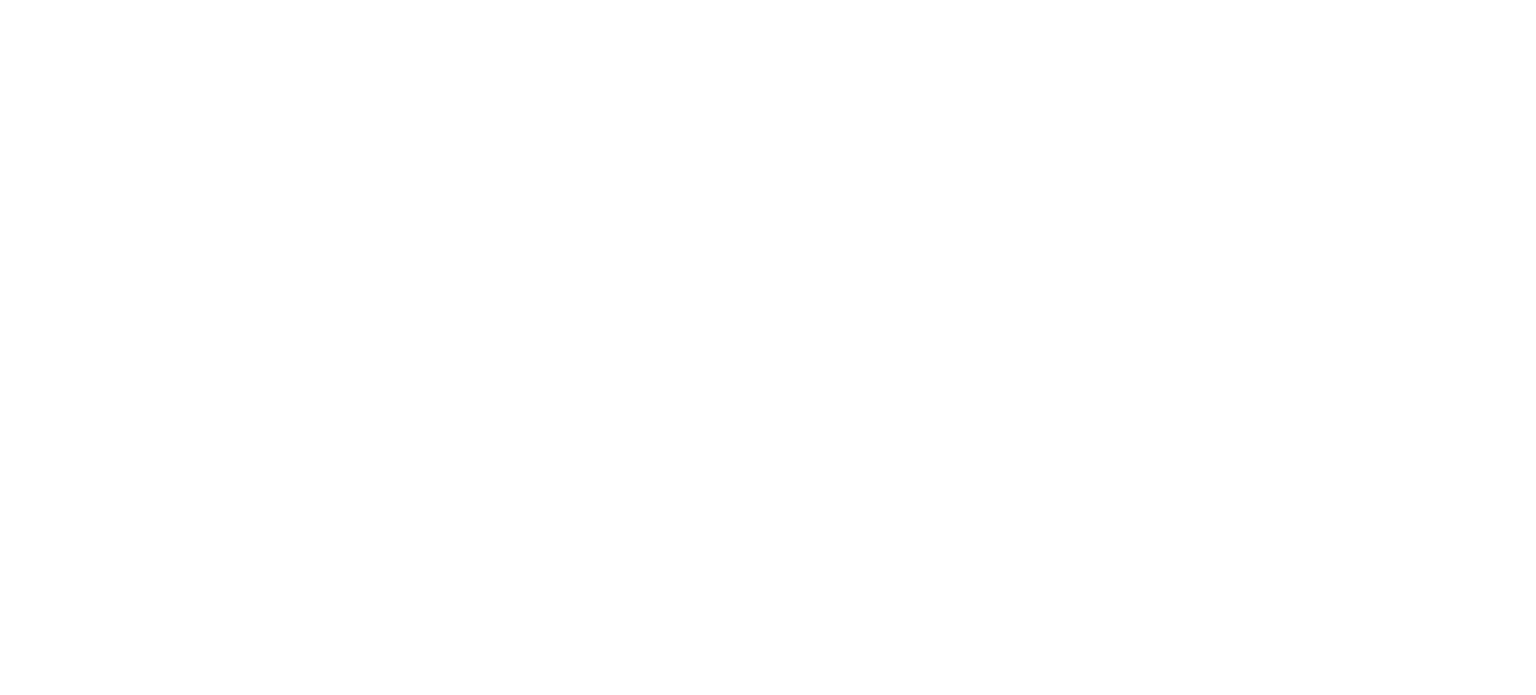 scroll, scrollTop: 0, scrollLeft: 0, axis: both 